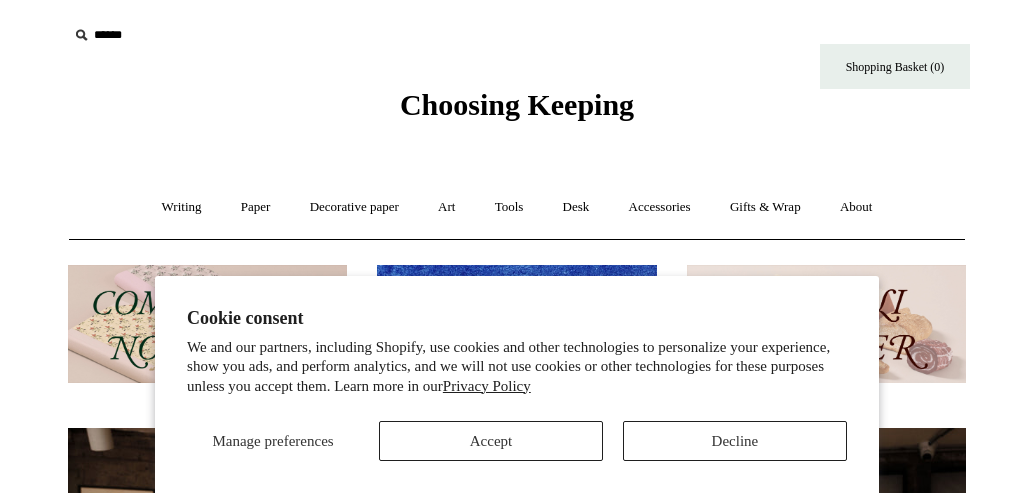 scroll, scrollTop: 0, scrollLeft: 0, axis: both 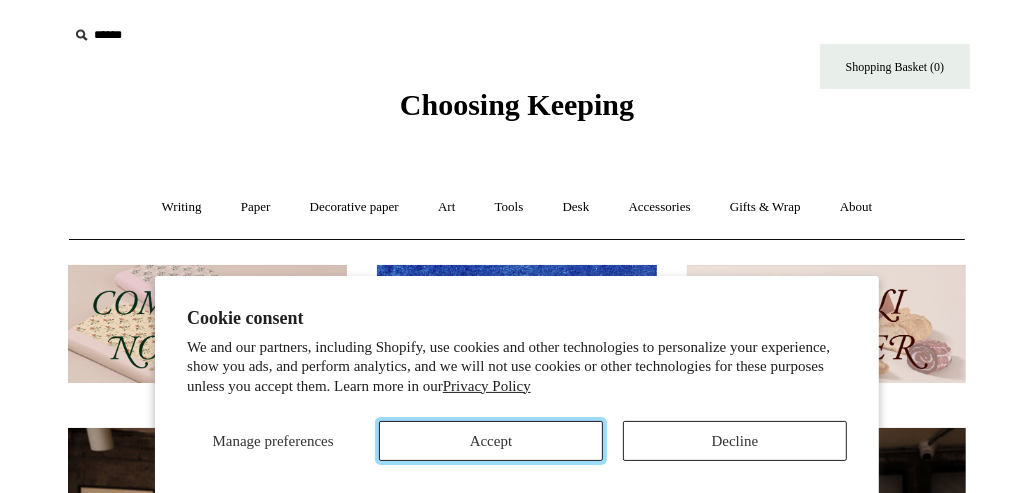 click on "Accept" at bounding box center [491, 441] 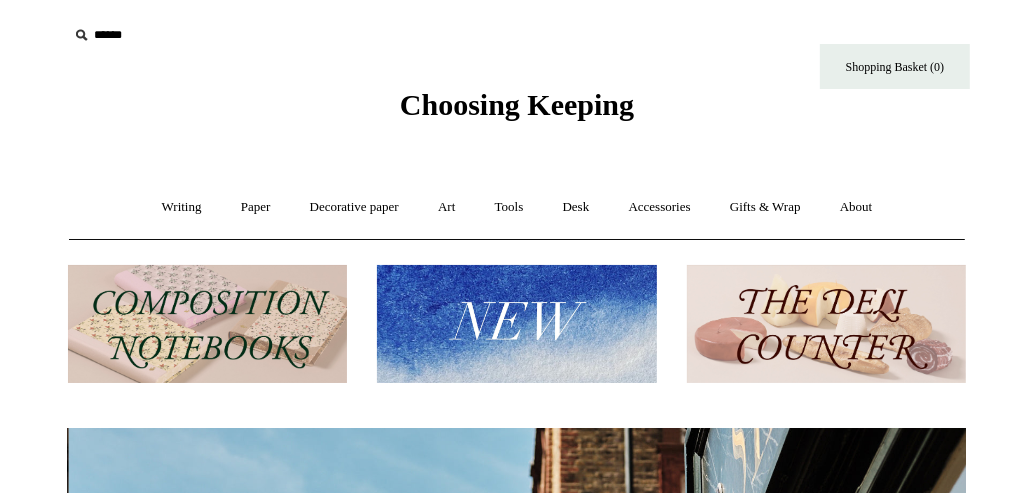 scroll, scrollTop: 0, scrollLeft: 898, axis: horizontal 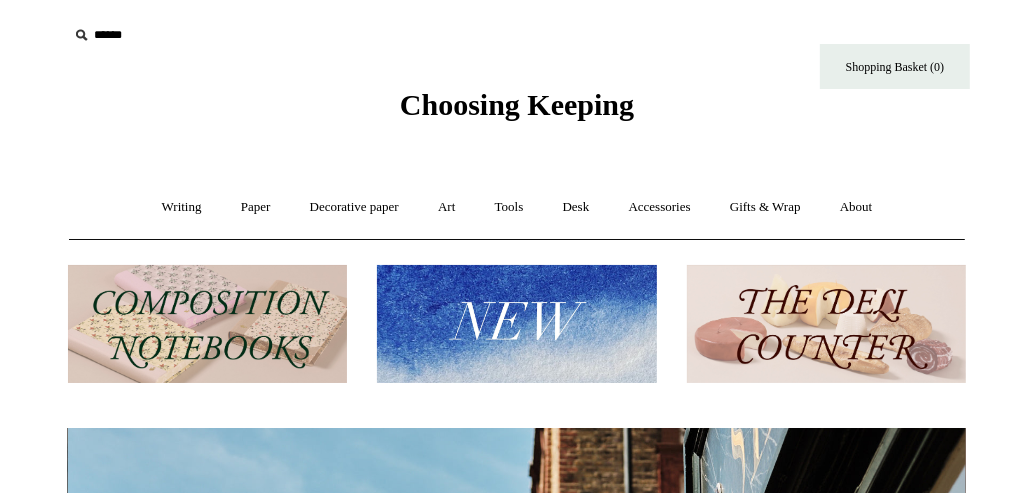 click at bounding box center [207, 324] 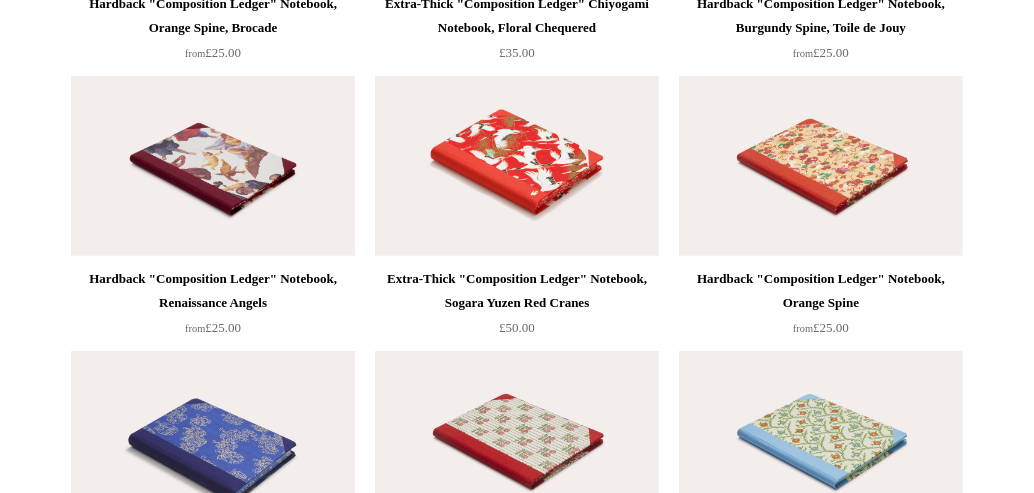 scroll, scrollTop: 4857, scrollLeft: 0, axis: vertical 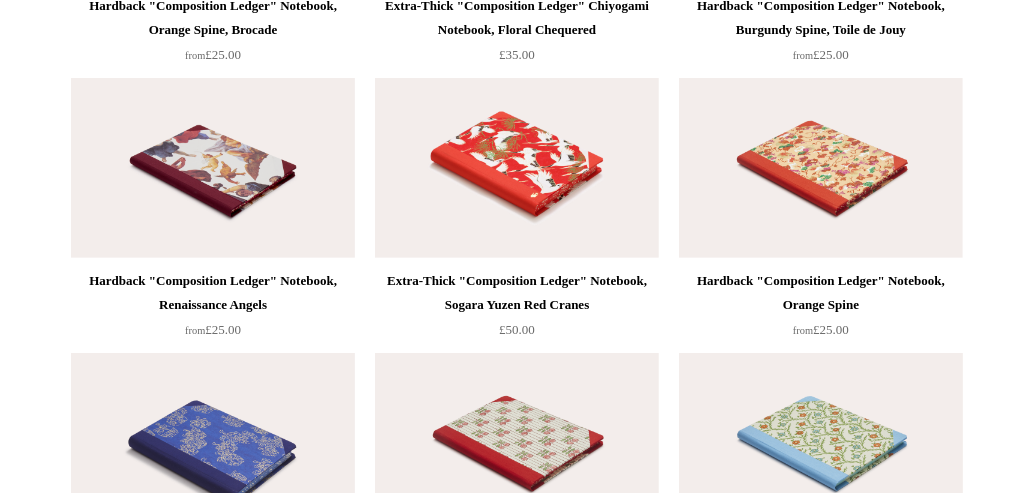 click at bounding box center [821, 443] 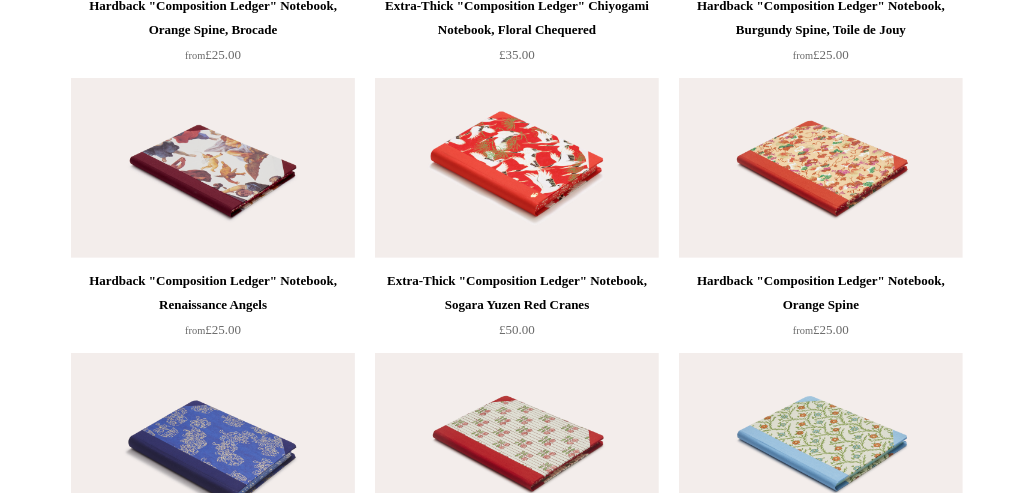 scroll, scrollTop: 5188, scrollLeft: 0, axis: vertical 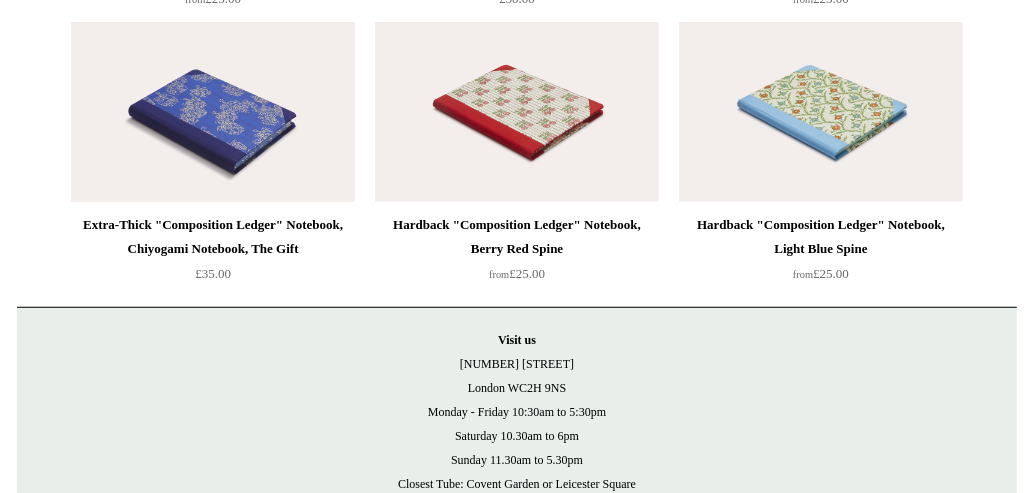 click at bounding box center [213, 112] 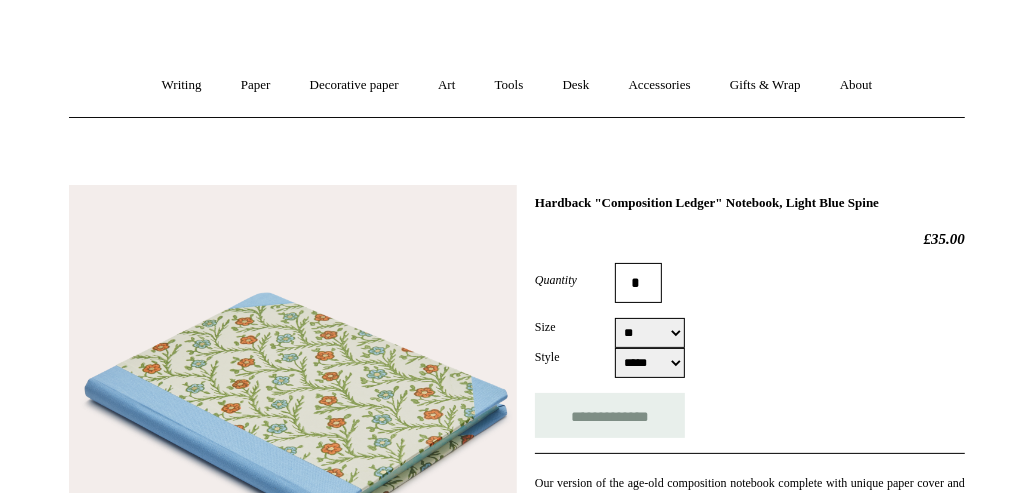 scroll, scrollTop: 110, scrollLeft: 0, axis: vertical 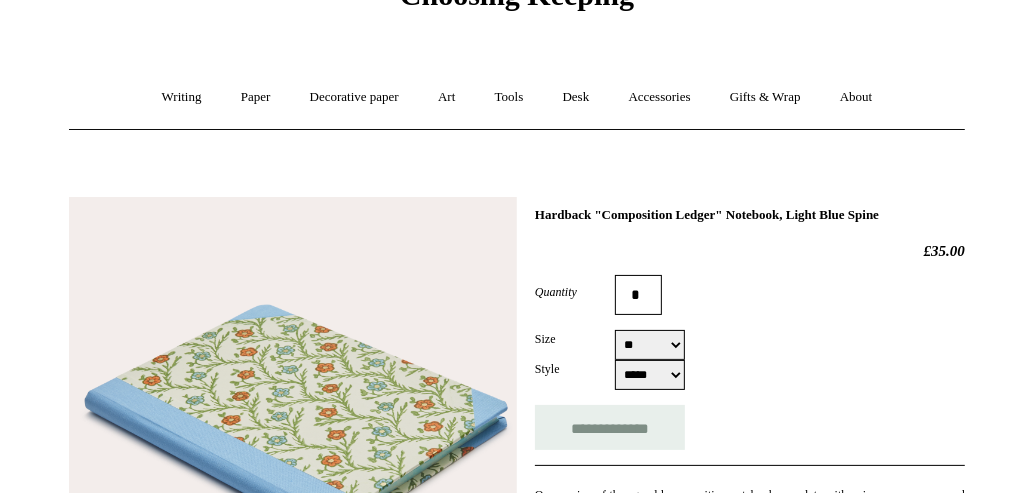 click on "** **" at bounding box center (650, 345) 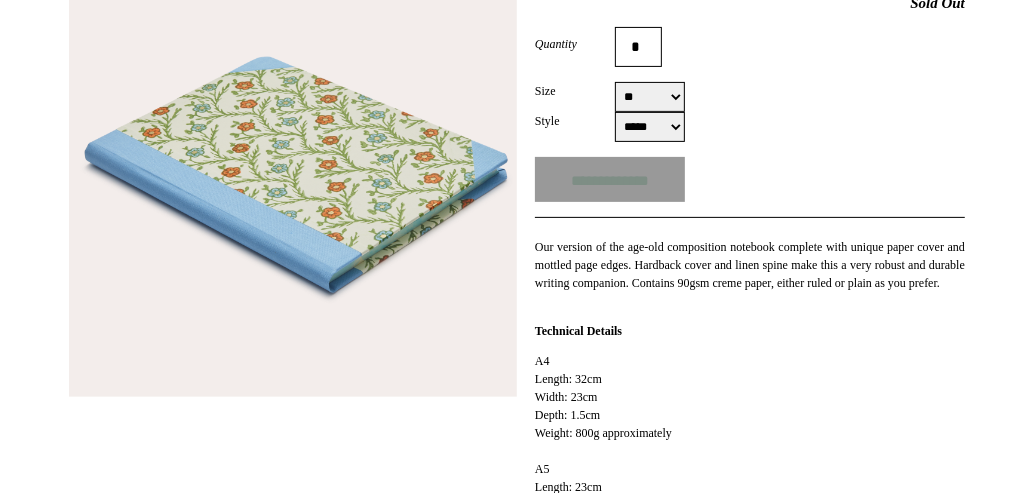 scroll, scrollTop: 220, scrollLeft: 0, axis: vertical 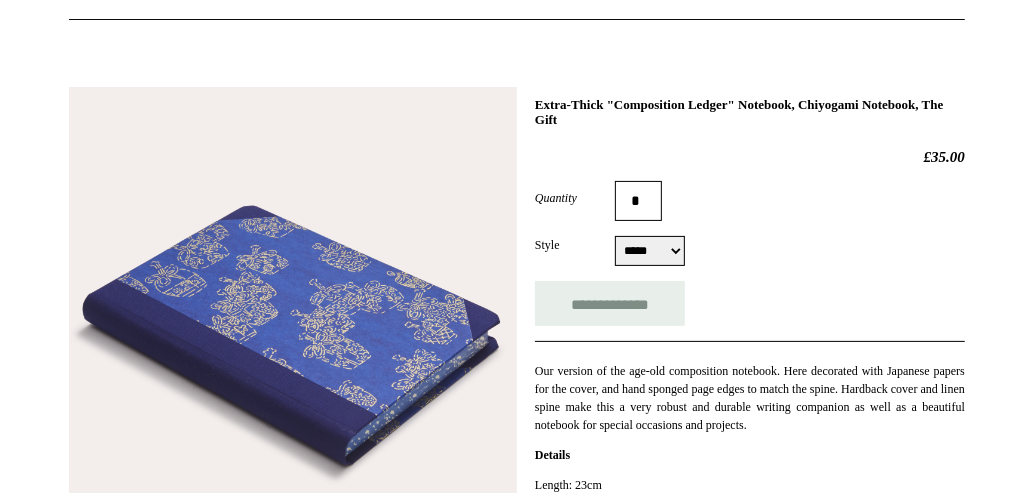 click on "***** *****" at bounding box center [650, 251] 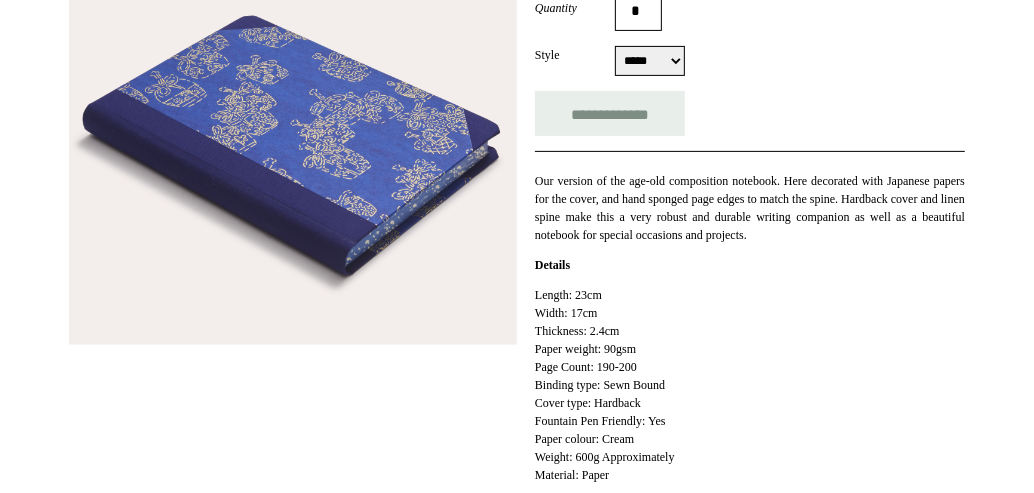 scroll, scrollTop: 441, scrollLeft: 0, axis: vertical 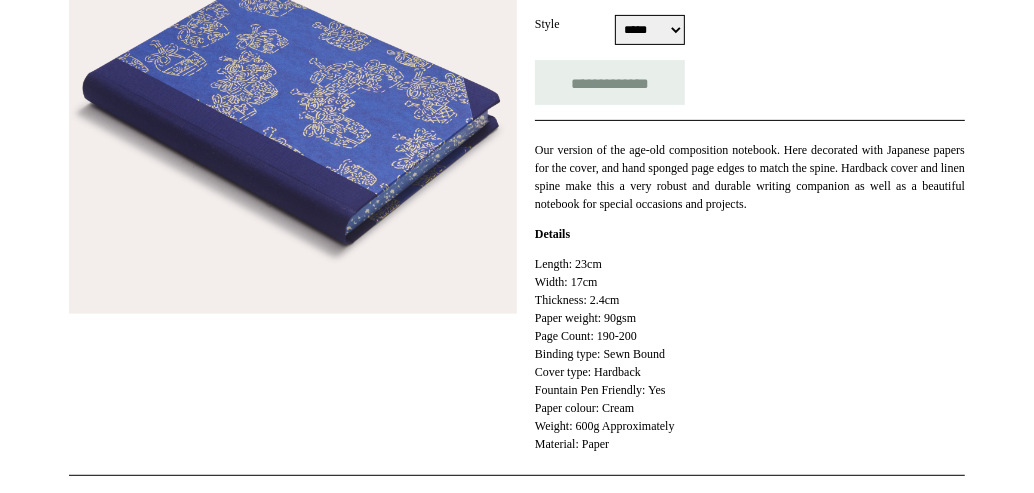 click at bounding box center (293, 90) 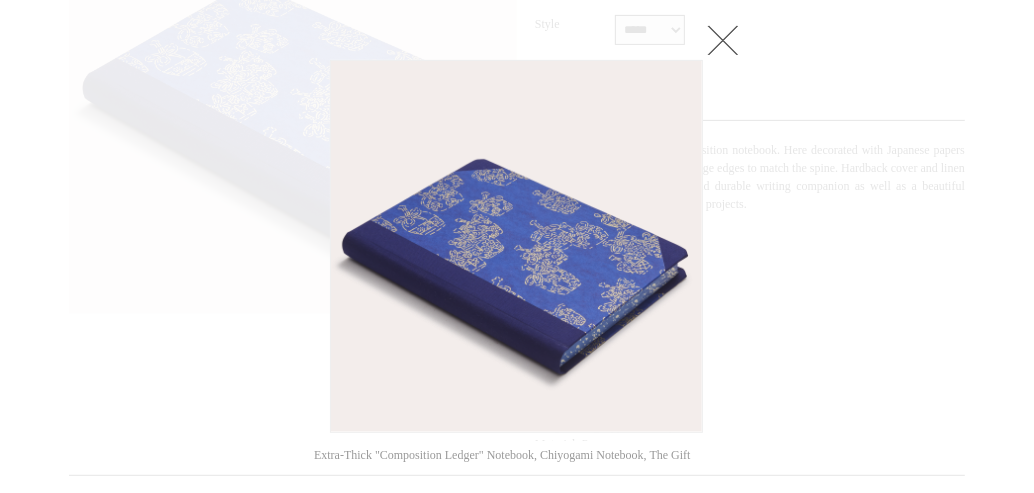 click at bounding box center (516, 246) 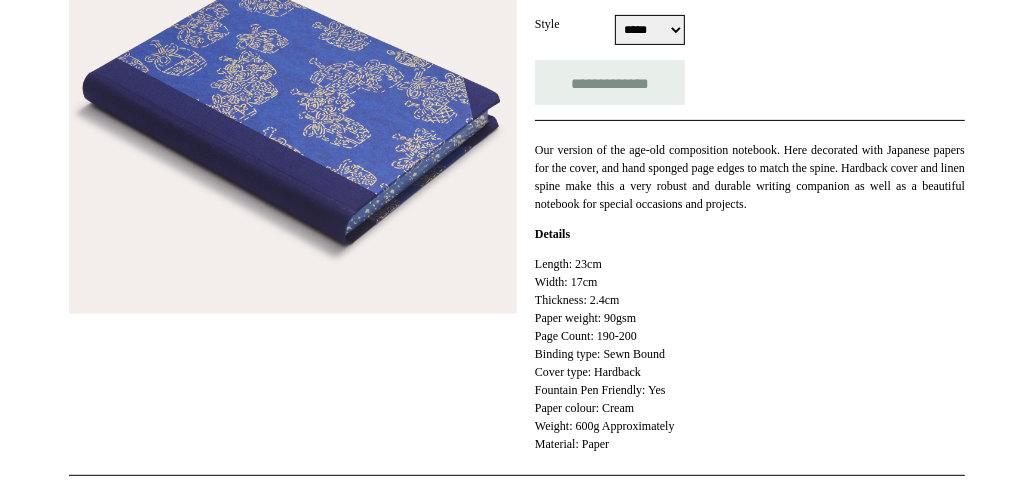 scroll, scrollTop: 883, scrollLeft: 0, axis: vertical 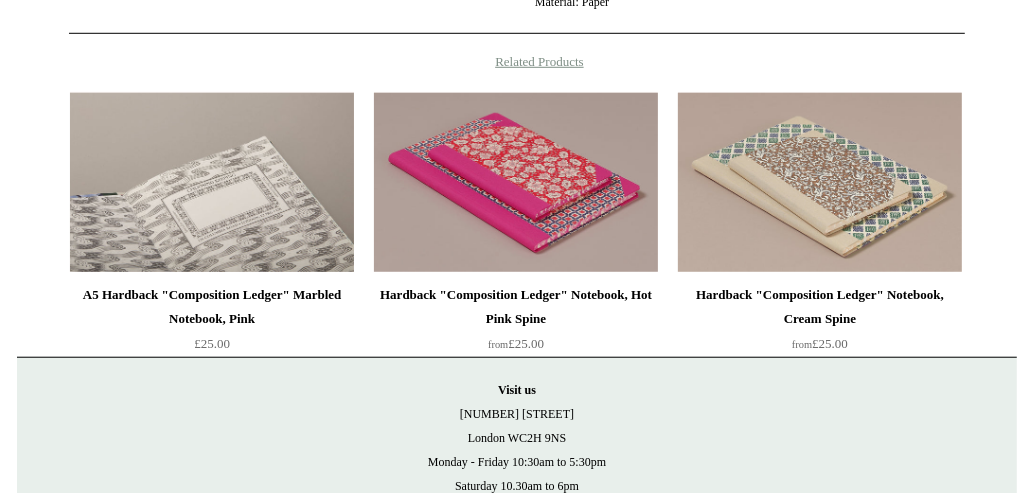 click at bounding box center (212, 182) 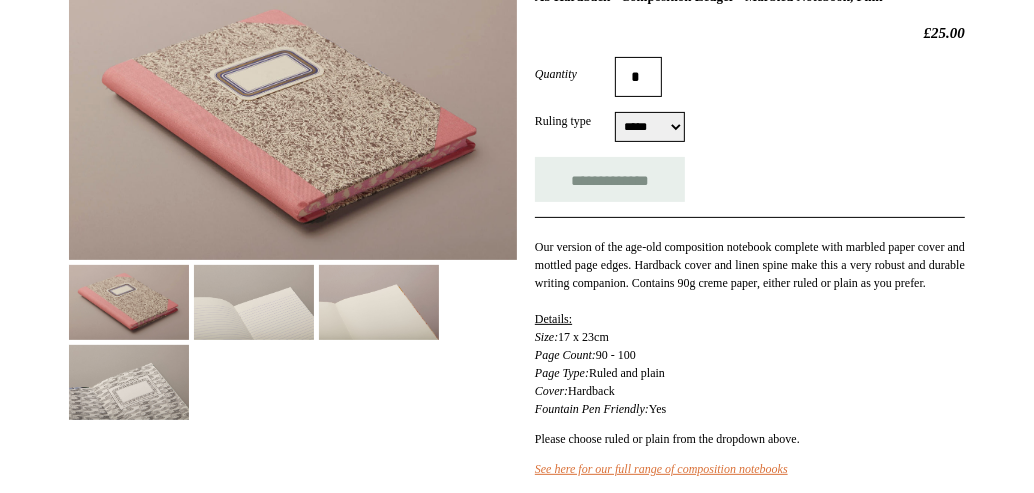 scroll, scrollTop: 331, scrollLeft: 0, axis: vertical 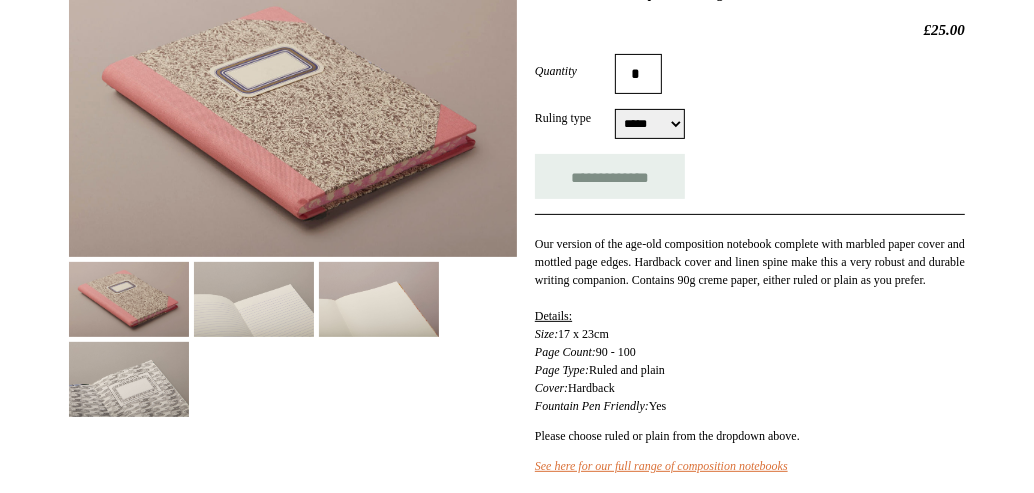 click at bounding box center [293, 116] 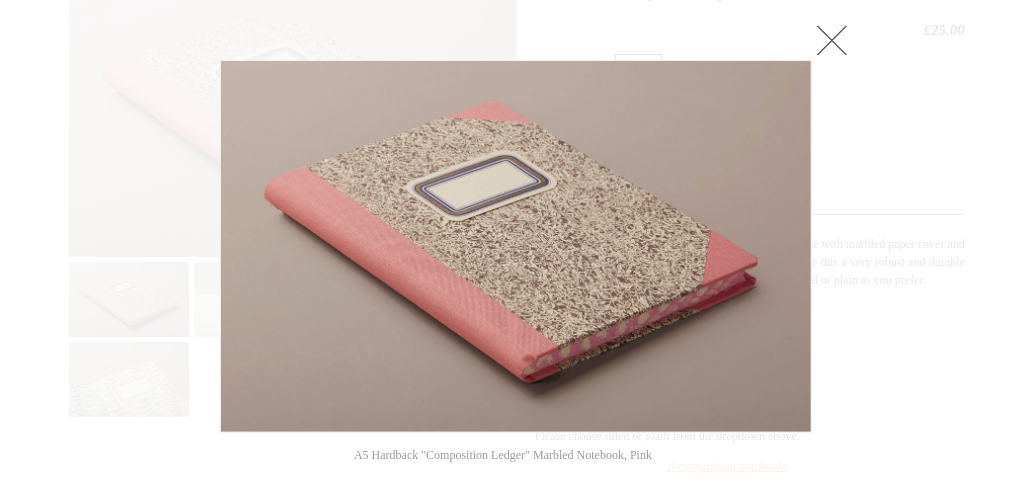 click at bounding box center (516, 246) 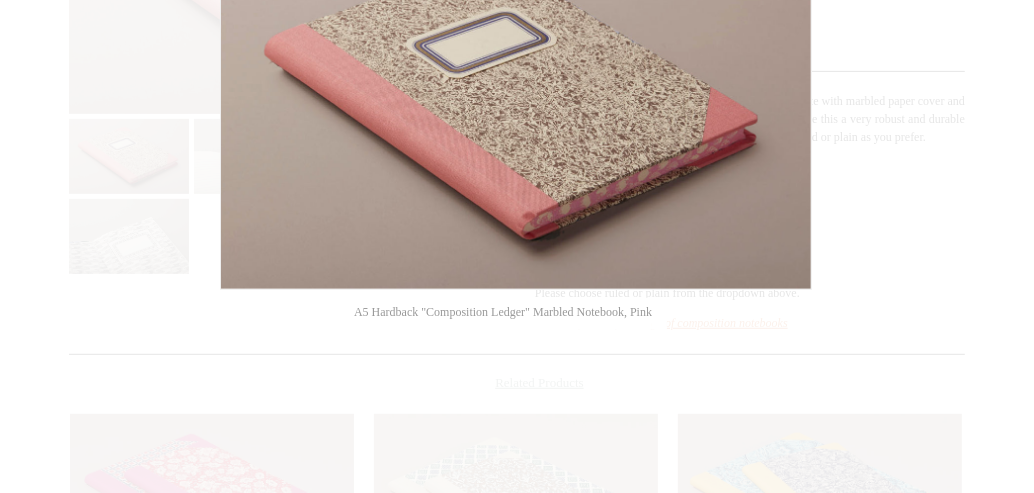 scroll, scrollTop: 220, scrollLeft: 0, axis: vertical 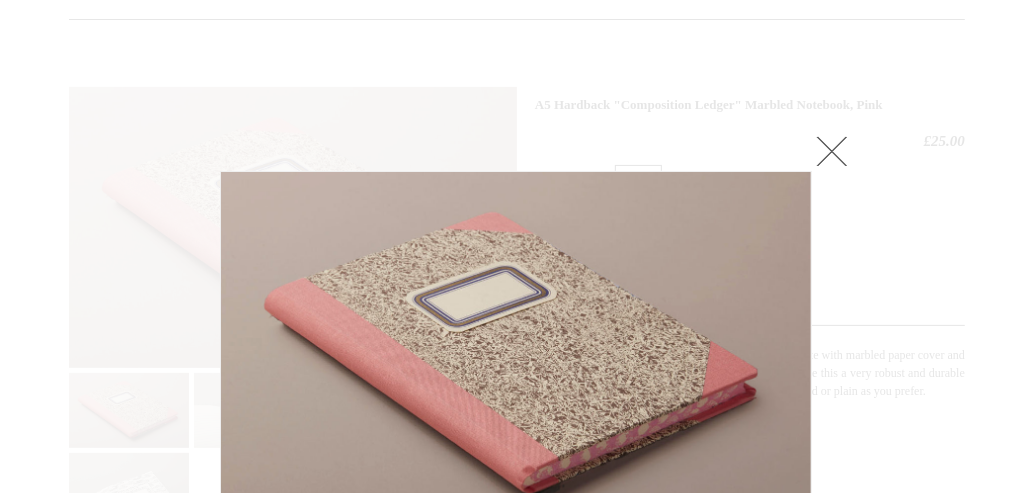click at bounding box center [832, 151] 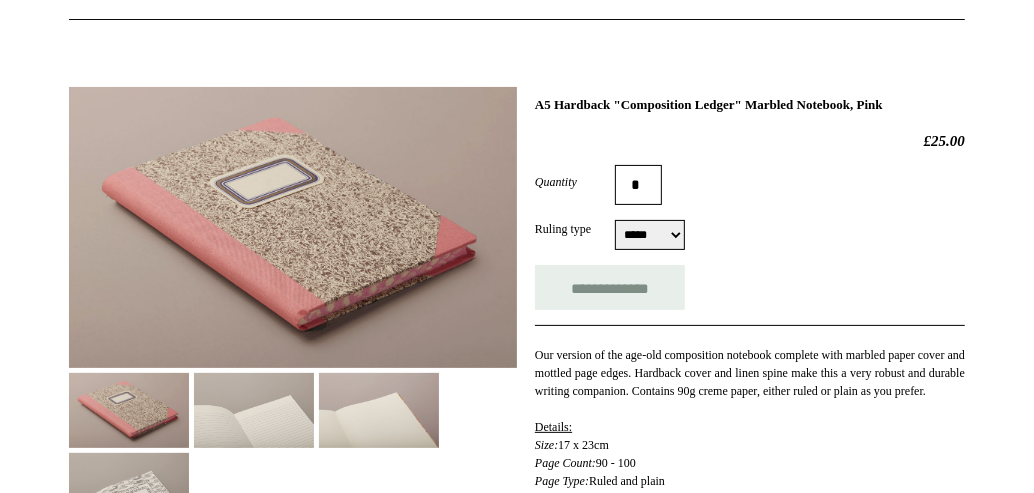click on "***** *****" at bounding box center (650, 235) 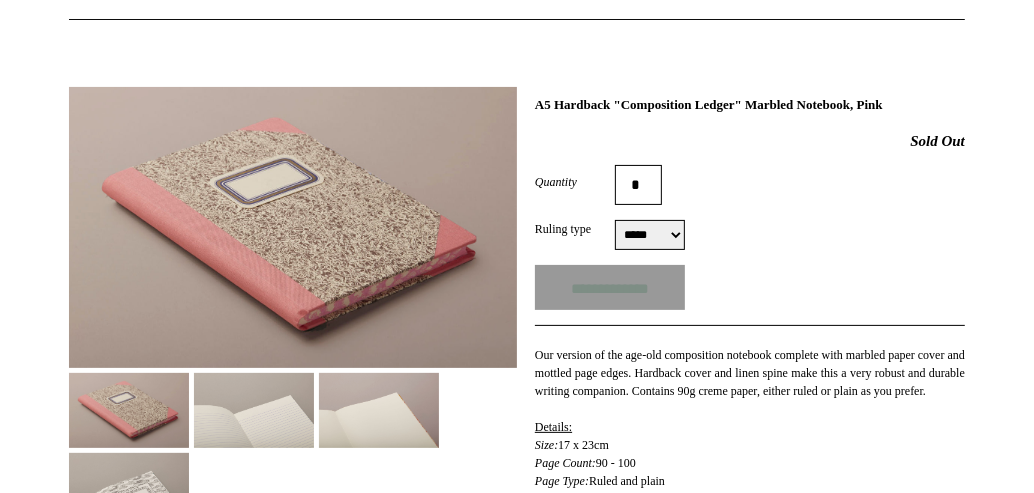 click on "Ruling type
***** *****
*****
*****" at bounding box center [750, 235] 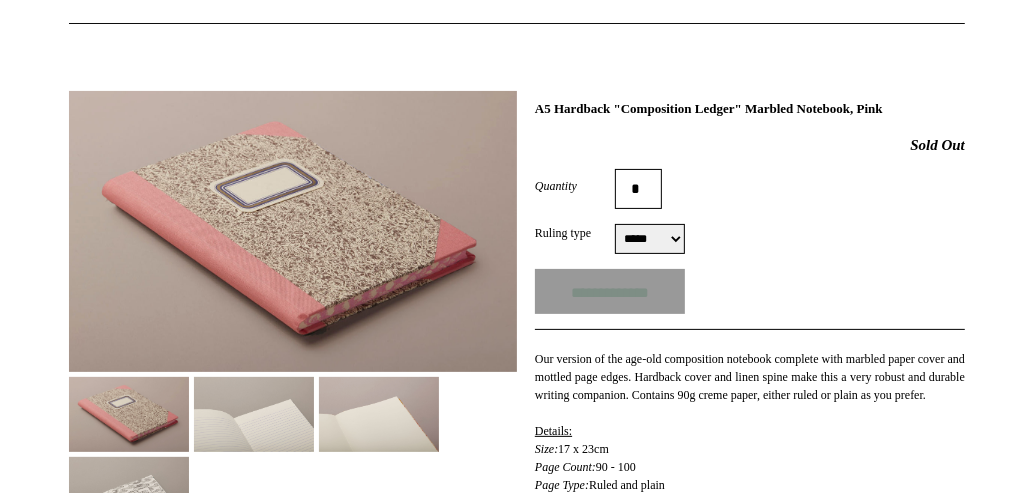 scroll, scrollTop: 0, scrollLeft: 0, axis: both 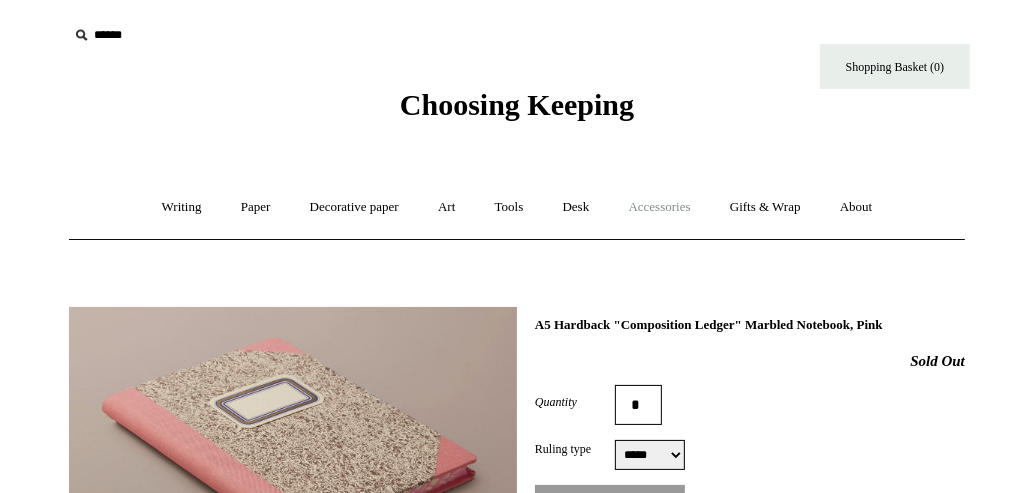 click on "Accessories +" at bounding box center (660, 207) 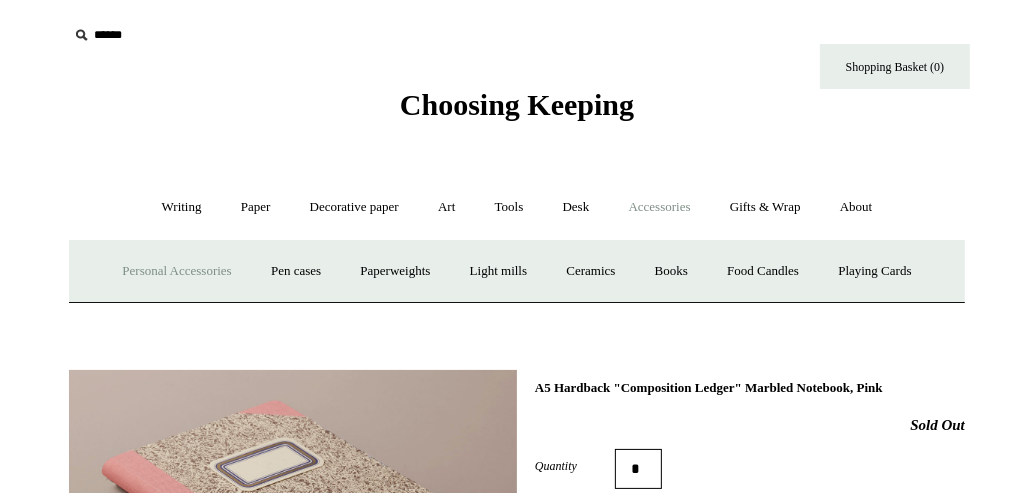 click on "Personal Accessories +" at bounding box center (176, 271) 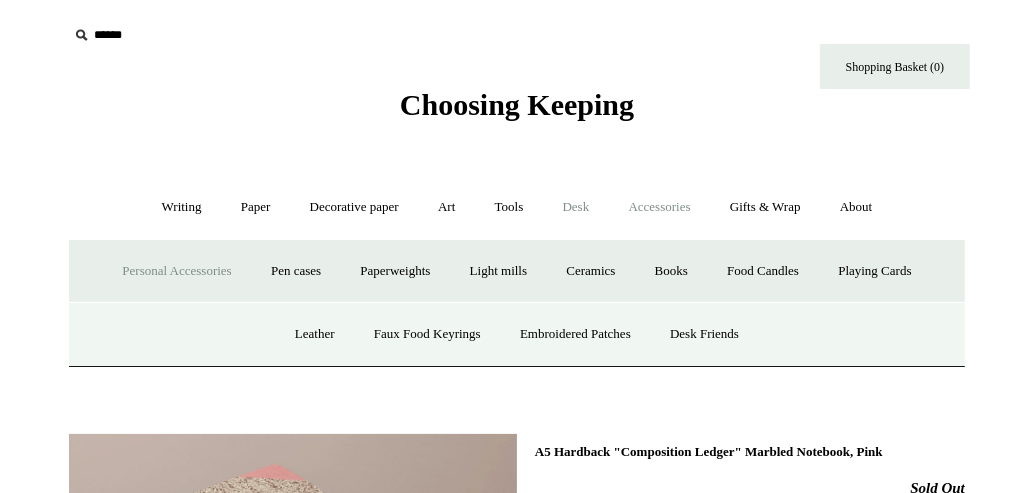 click on "Desk +" at bounding box center (576, 207) 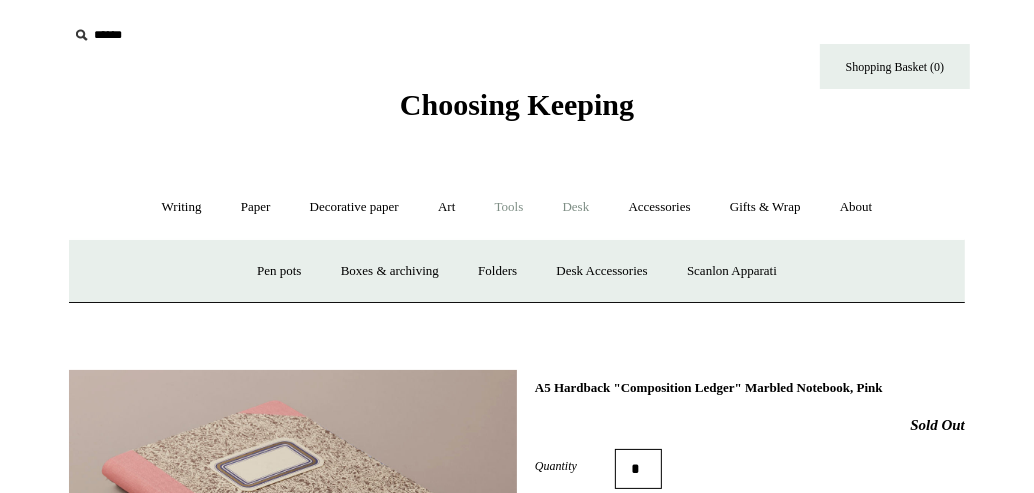 click on "Tools +" at bounding box center [509, 207] 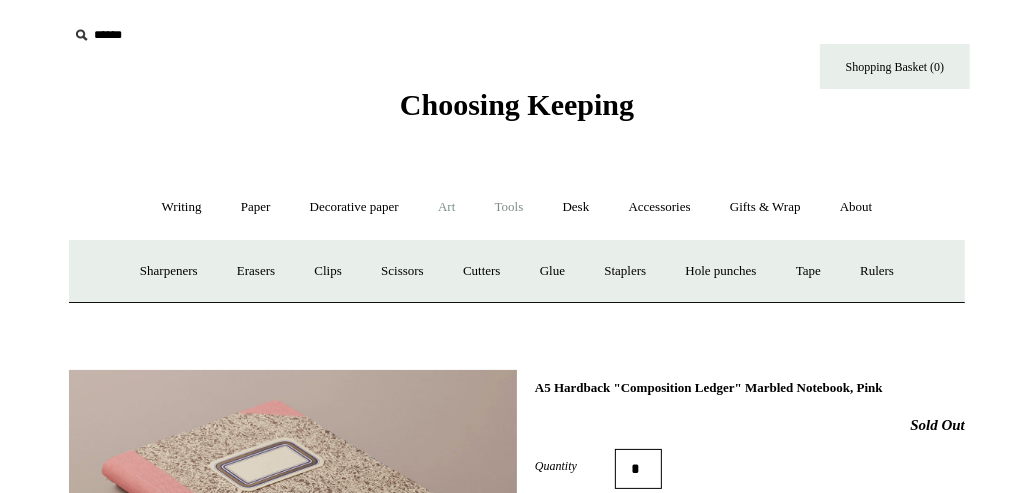 click on "Art +" at bounding box center (446, 207) 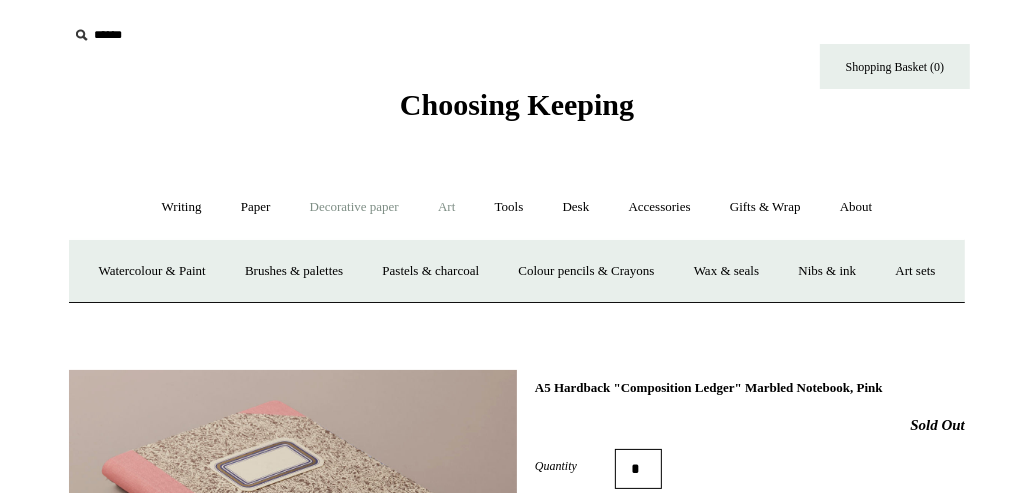 click on "Decorative paper +" at bounding box center (354, 207) 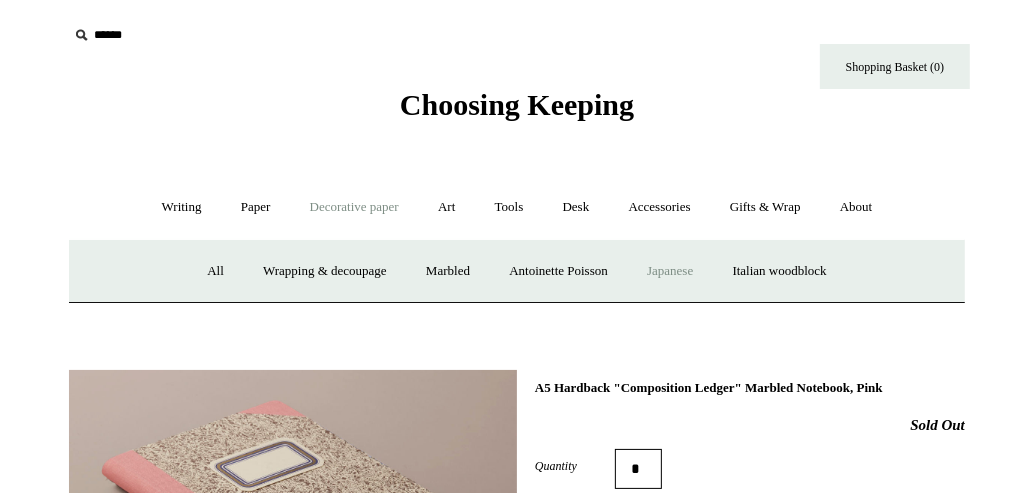 click on "Japanese" at bounding box center [670, 271] 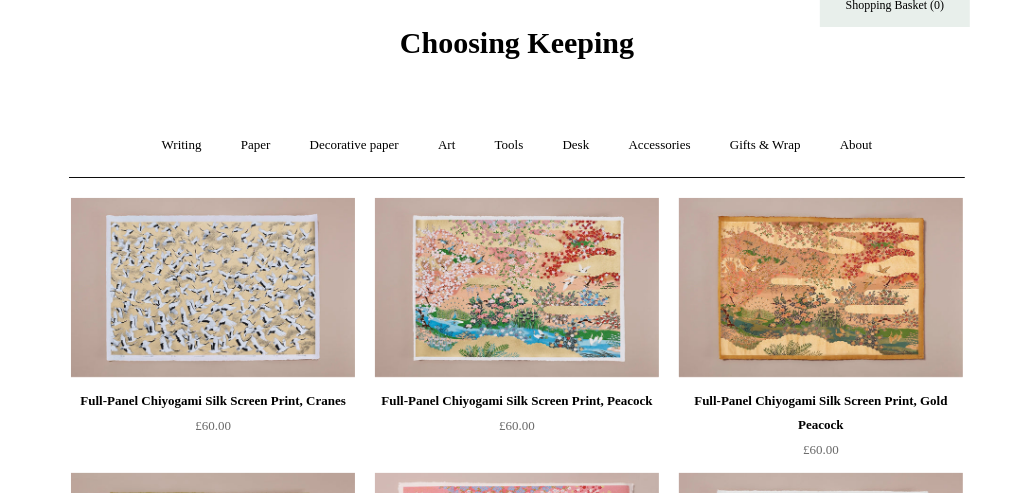 scroll, scrollTop: 0, scrollLeft: 0, axis: both 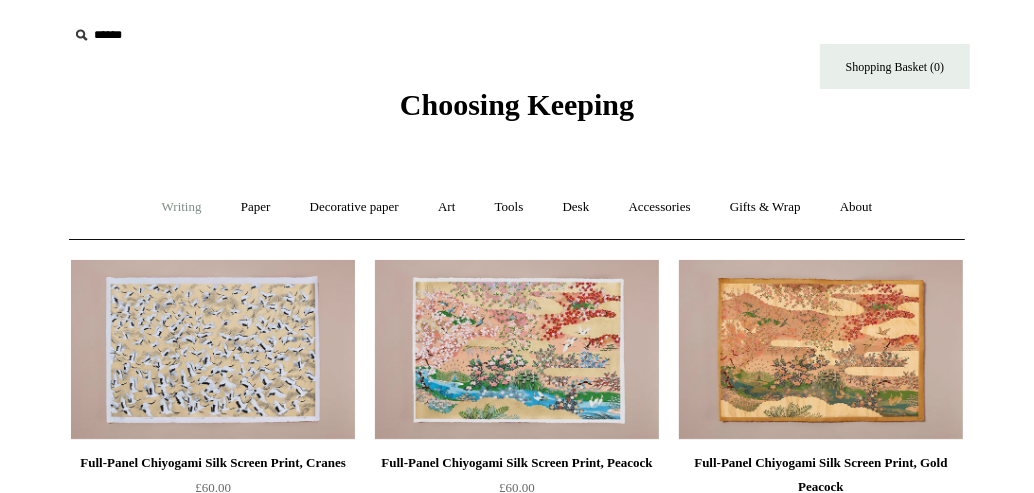 click on "Writing +" at bounding box center [182, 207] 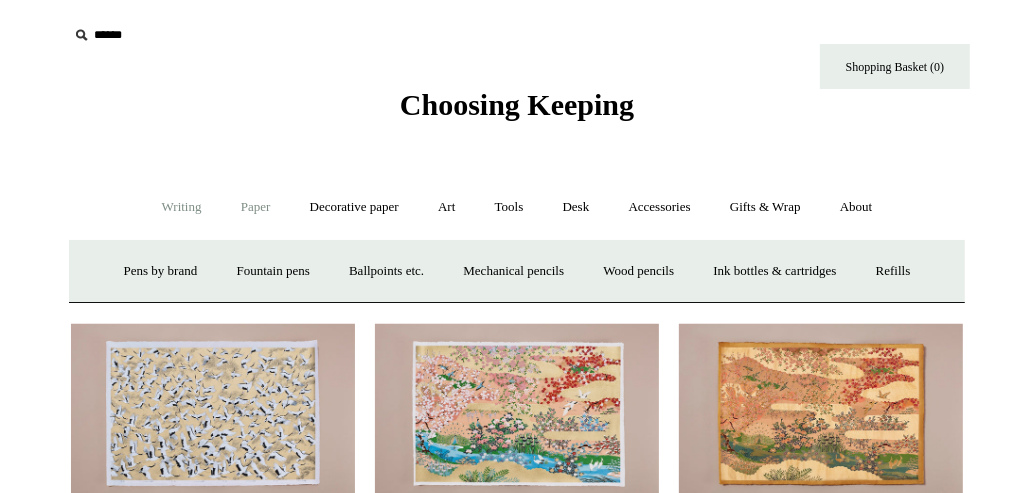 click on "Paper +" at bounding box center (256, 207) 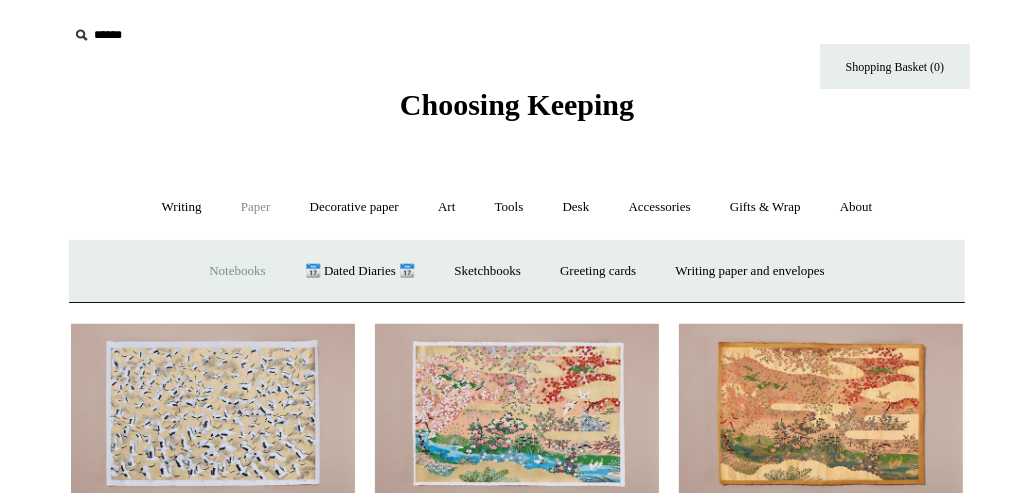 click on "Notebooks +" at bounding box center [237, 271] 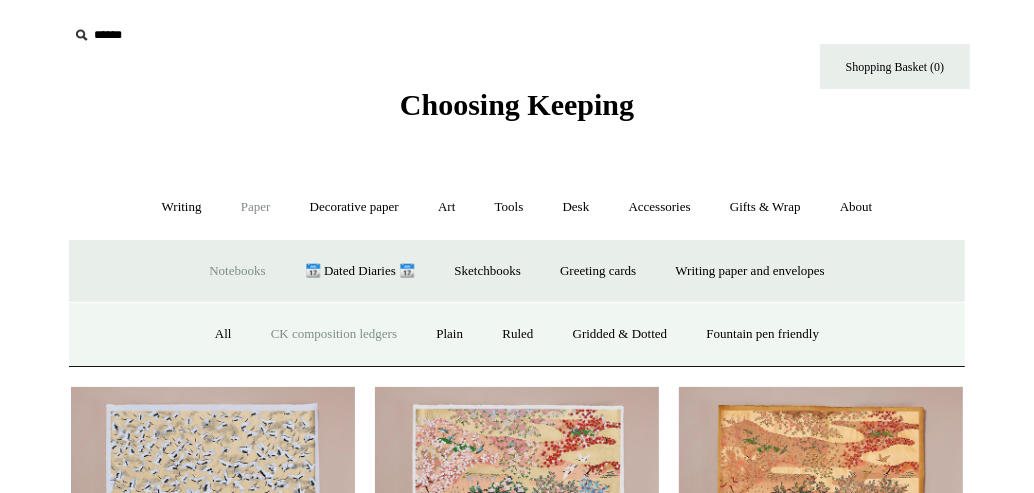 click on "CK composition ledgers" at bounding box center (334, 334) 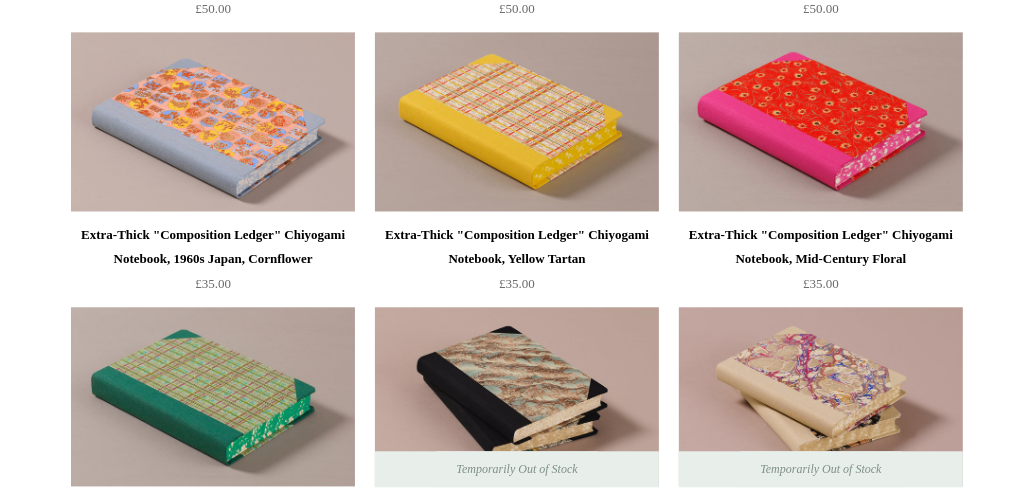 scroll, scrollTop: 2649, scrollLeft: 0, axis: vertical 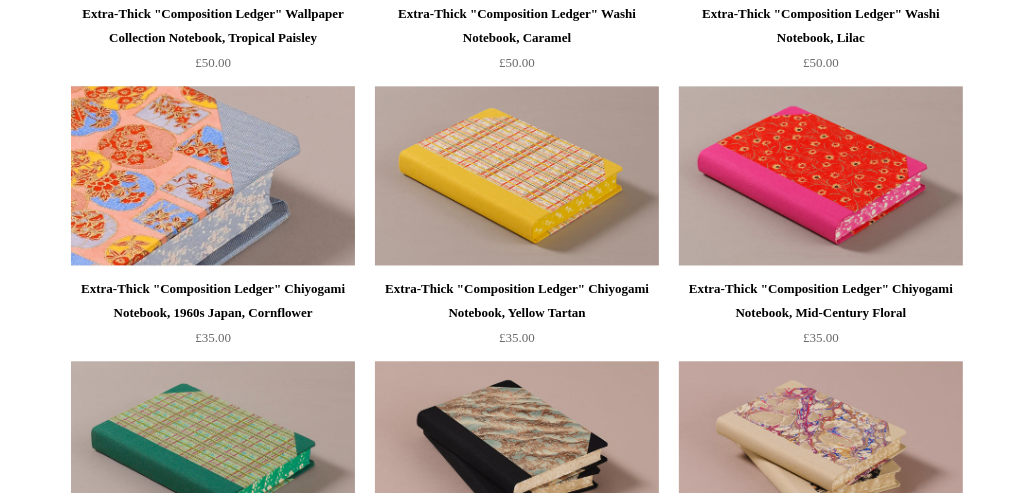 click at bounding box center (213, 176) 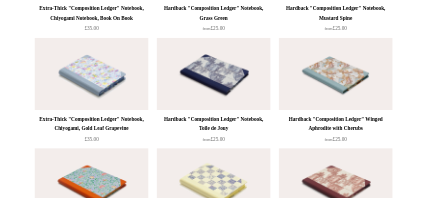 scroll, scrollTop: 4305, scrollLeft: 0, axis: vertical 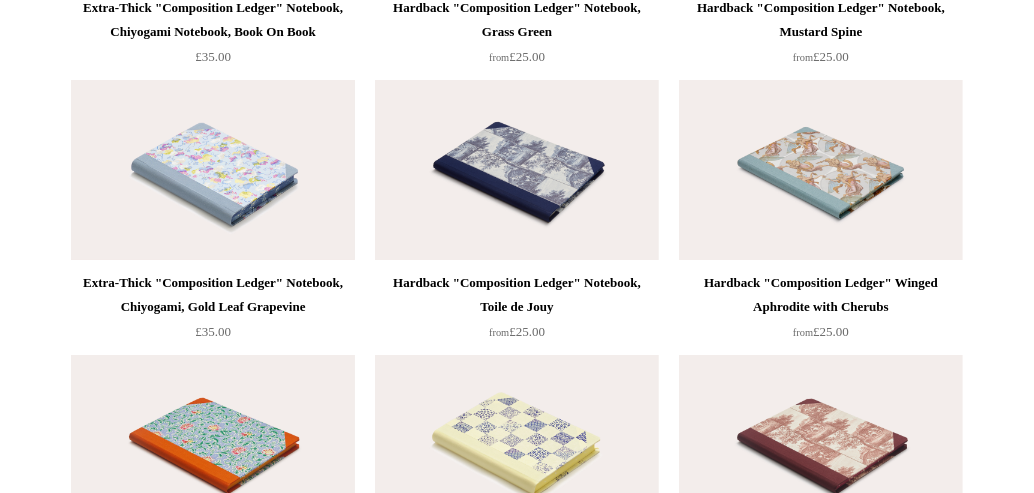 click at bounding box center (213, 170) 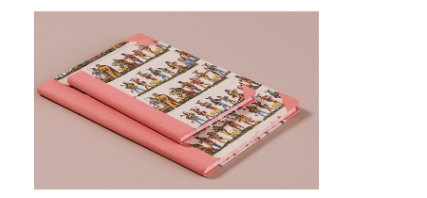 scroll, scrollTop: 3454, scrollLeft: 0, axis: vertical 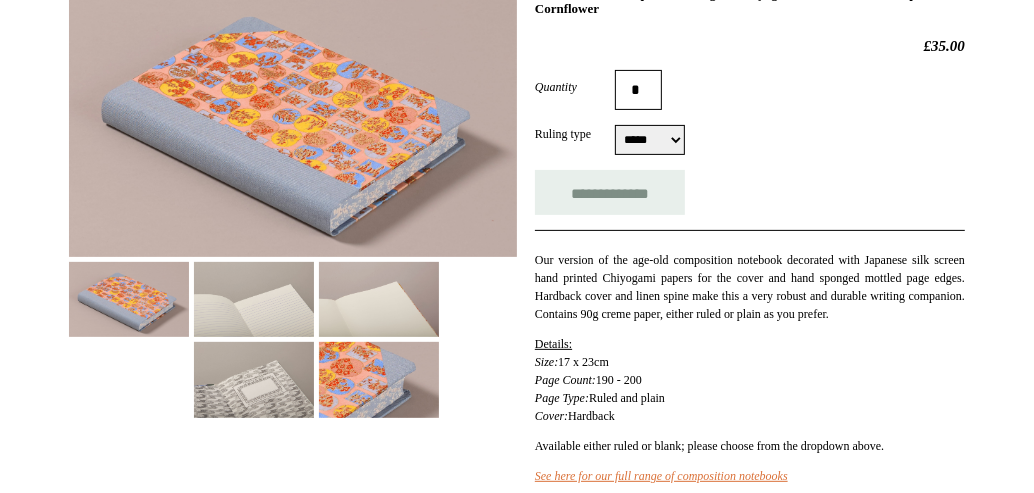click on "**********" at bounding box center (750, 142) 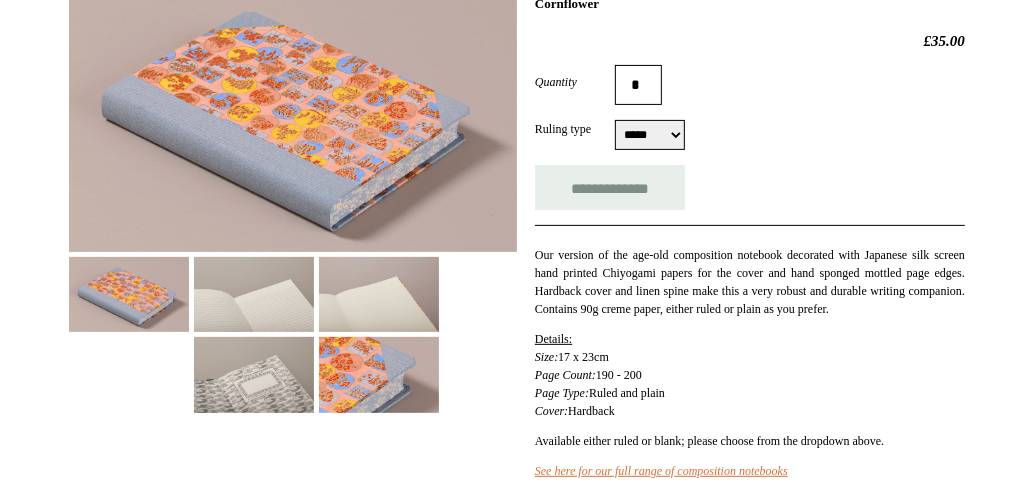 scroll, scrollTop: 331, scrollLeft: 0, axis: vertical 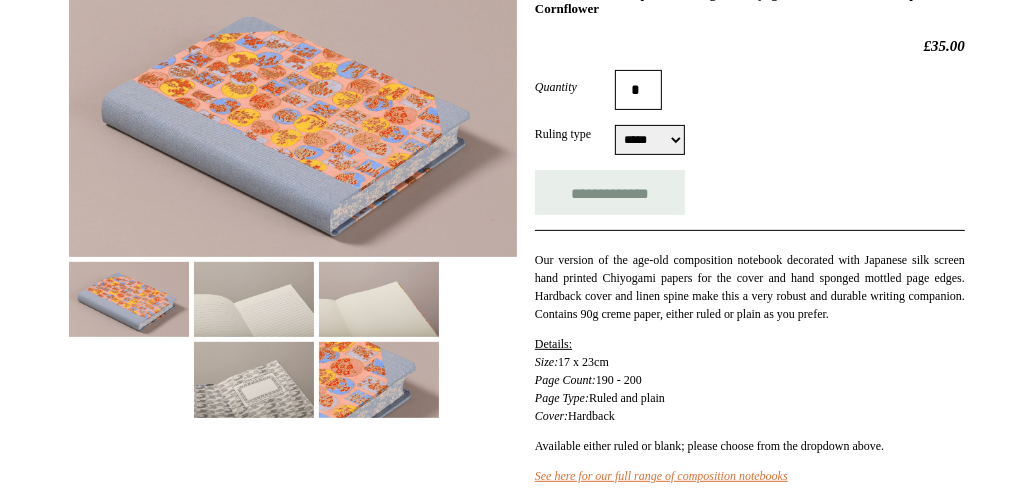 click at bounding box center [379, 379] 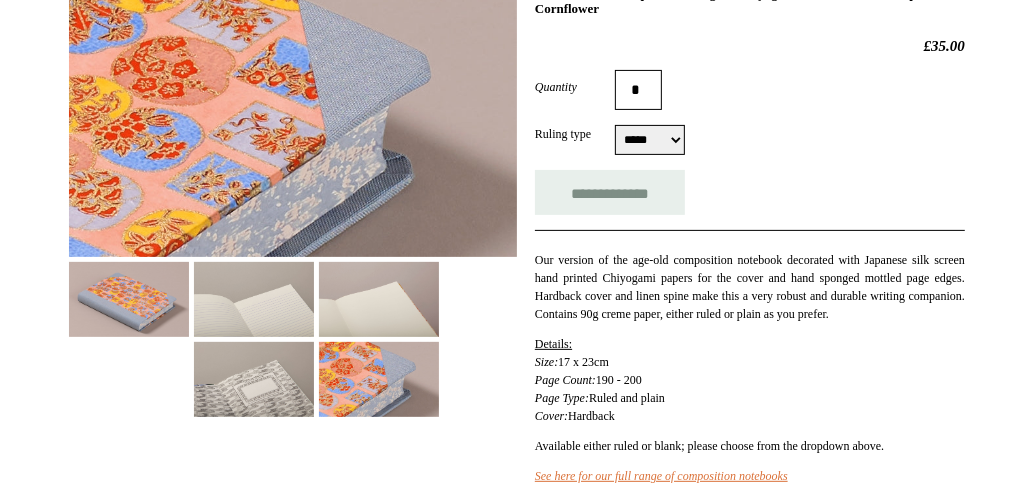 click at bounding box center [129, 299] 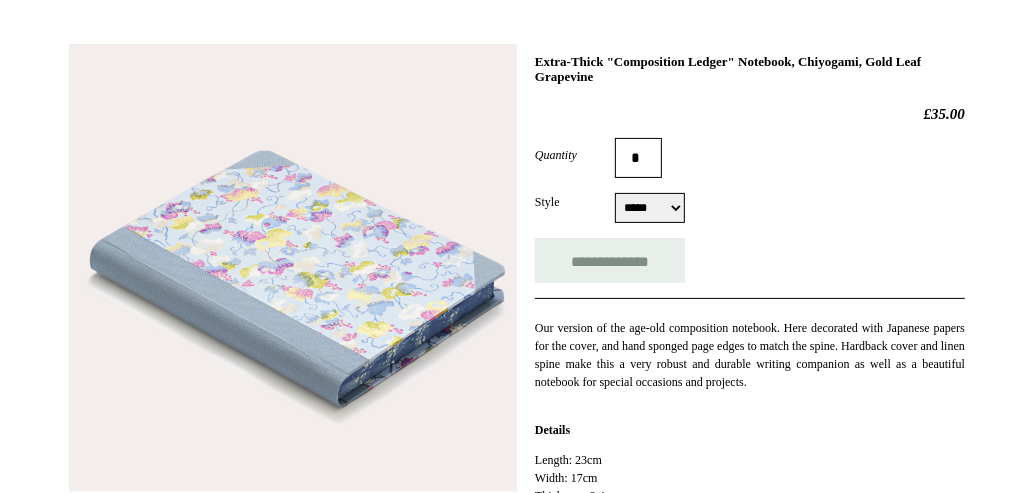 scroll, scrollTop: 331, scrollLeft: 0, axis: vertical 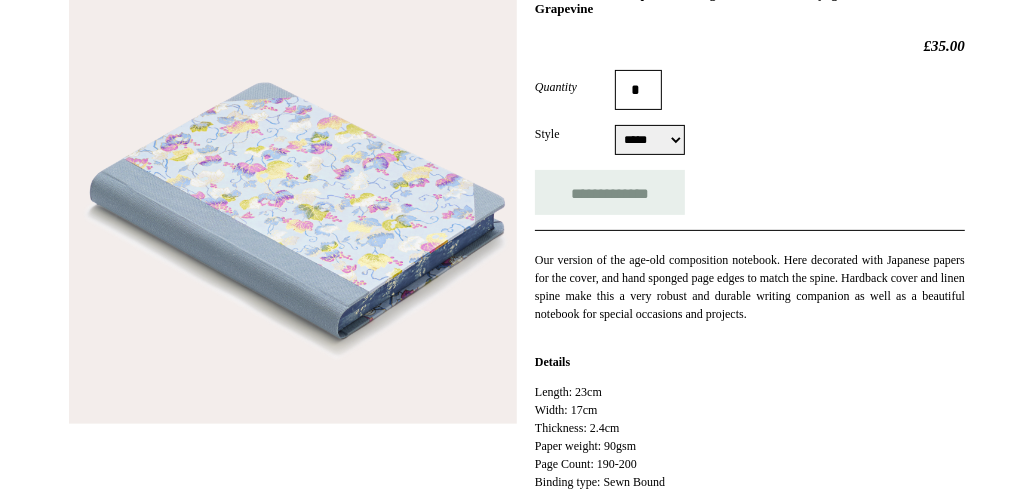click at bounding box center (293, 200) 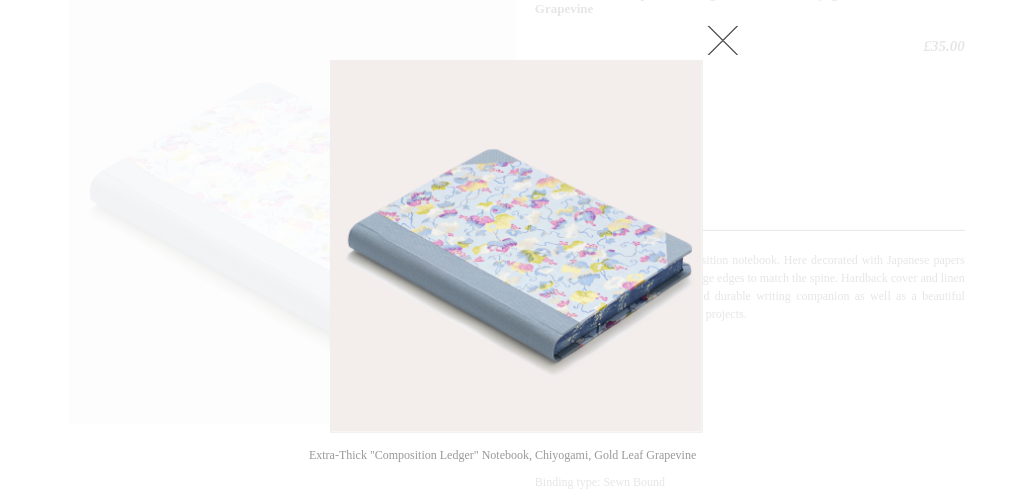 click at bounding box center [516, 246] 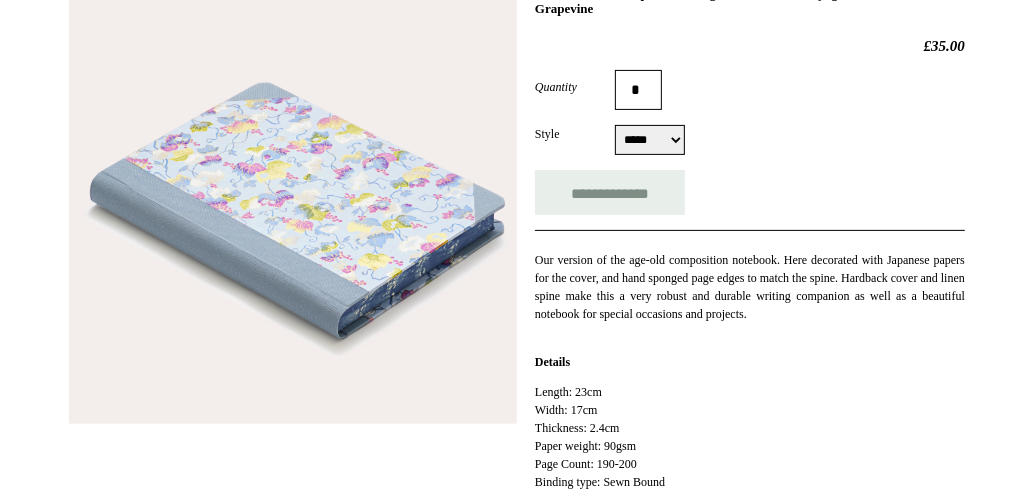 click at bounding box center [293, 200] 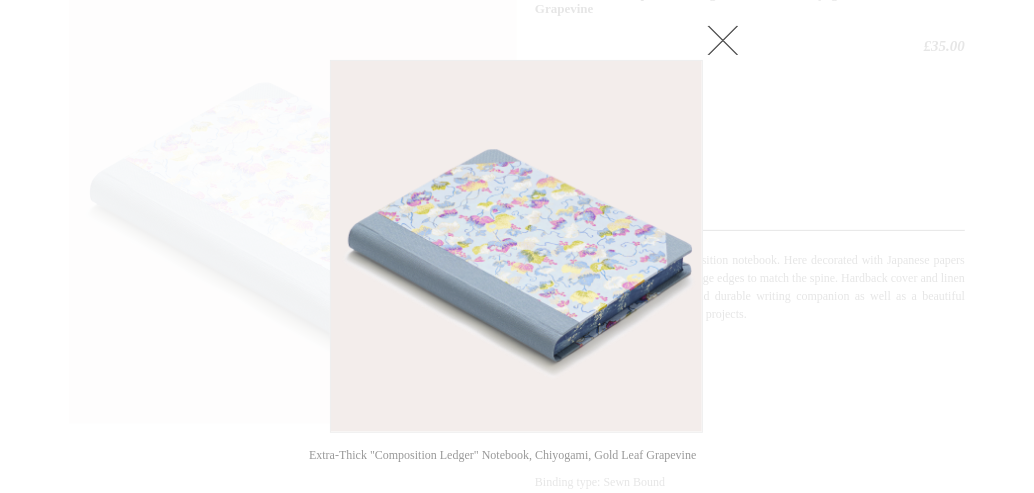 click at bounding box center (516, 246) 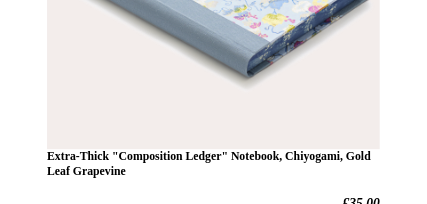 scroll, scrollTop: 437, scrollLeft: 0, axis: vertical 